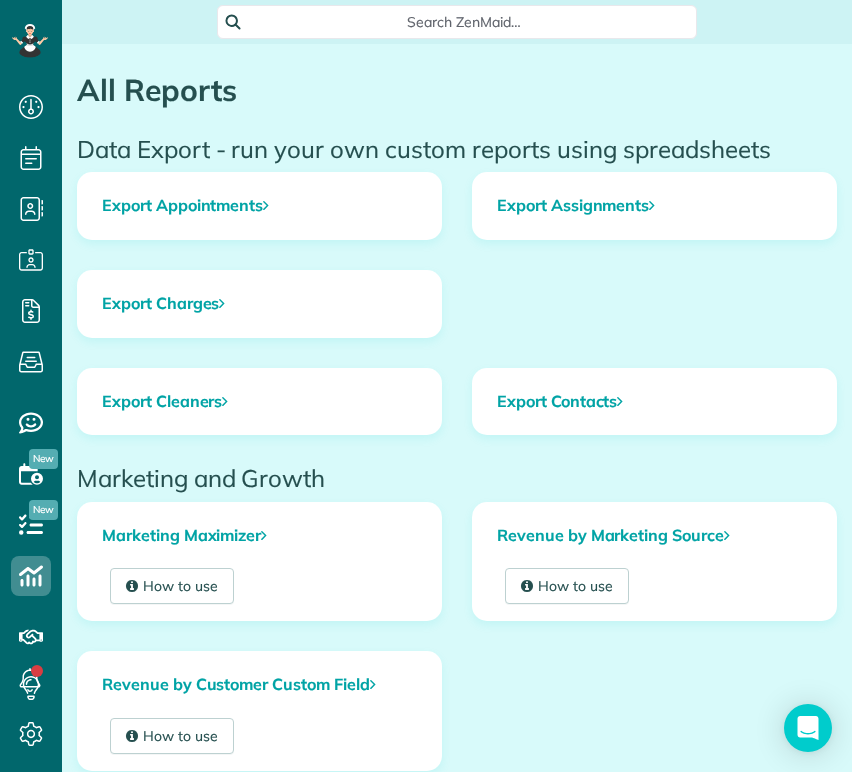 scroll, scrollTop: 0, scrollLeft: 0, axis: both 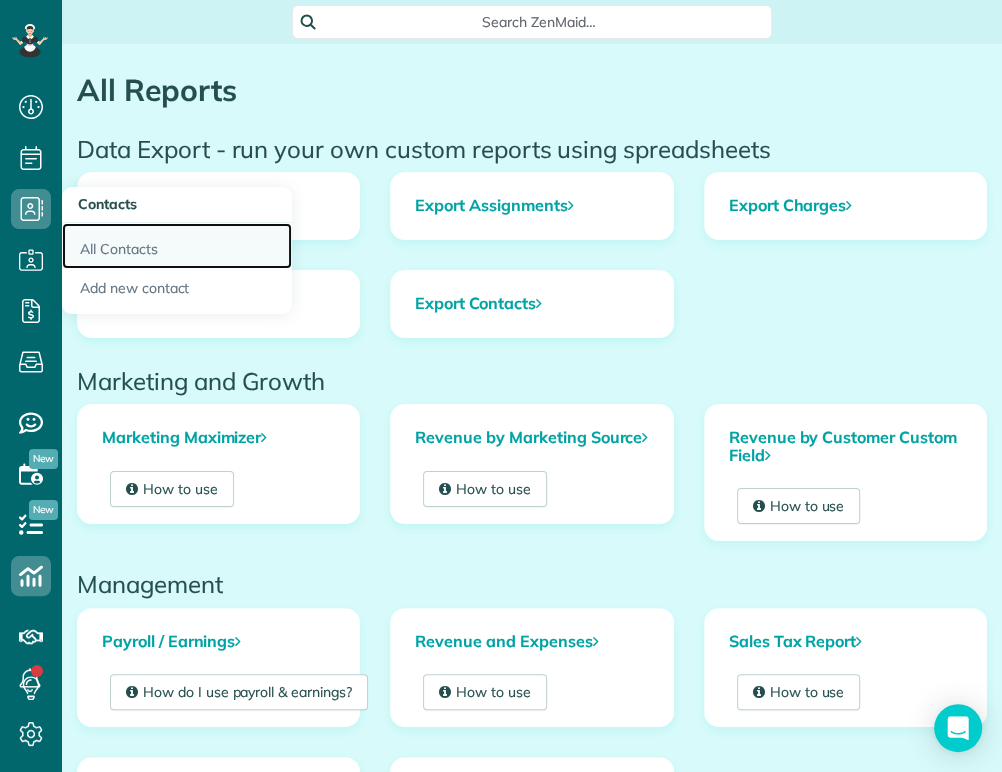 click on "All Contacts" at bounding box center [177, 246] 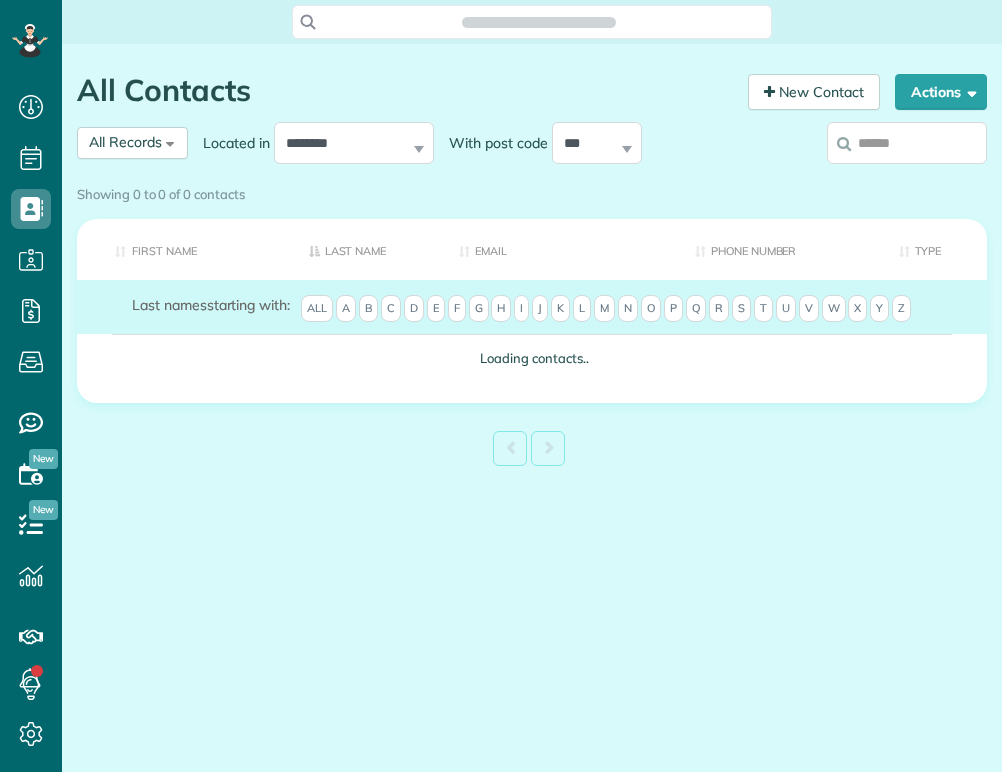scroll, scrollTop: 0, scrollLeft: 0, axis: both 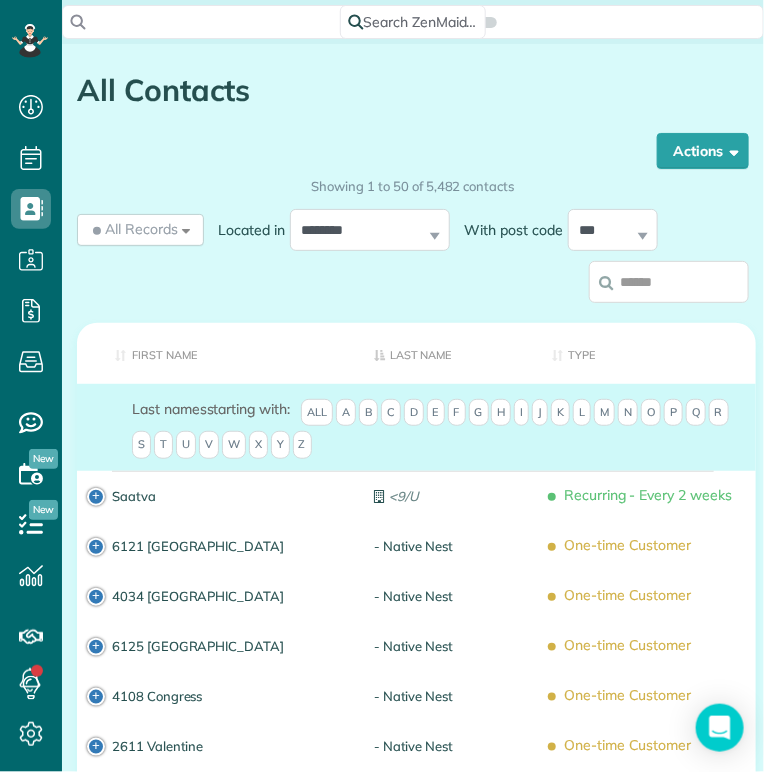 click at bounding box center [669, 282] 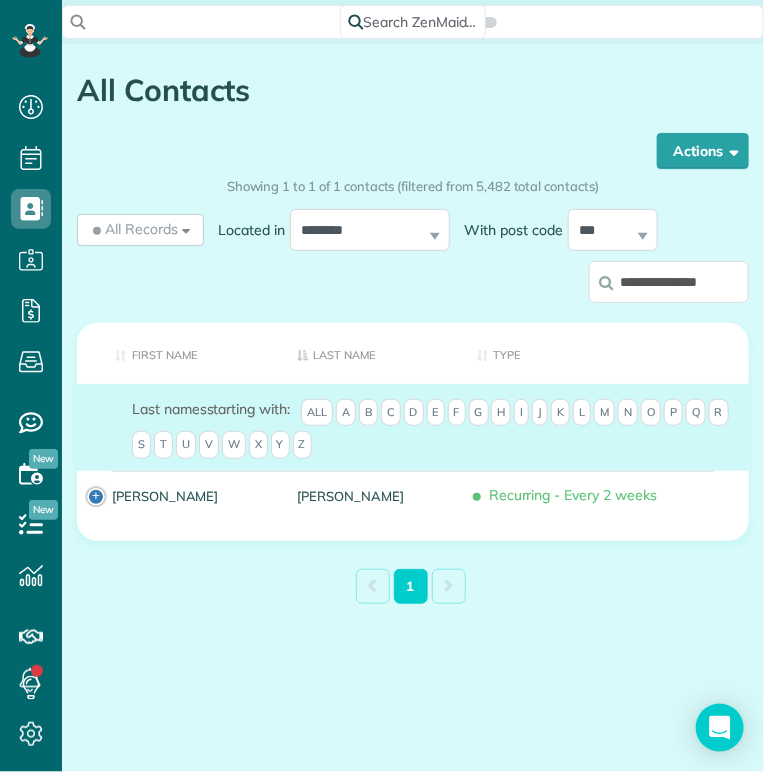 click on "**********" at bounding box center (669, 282) 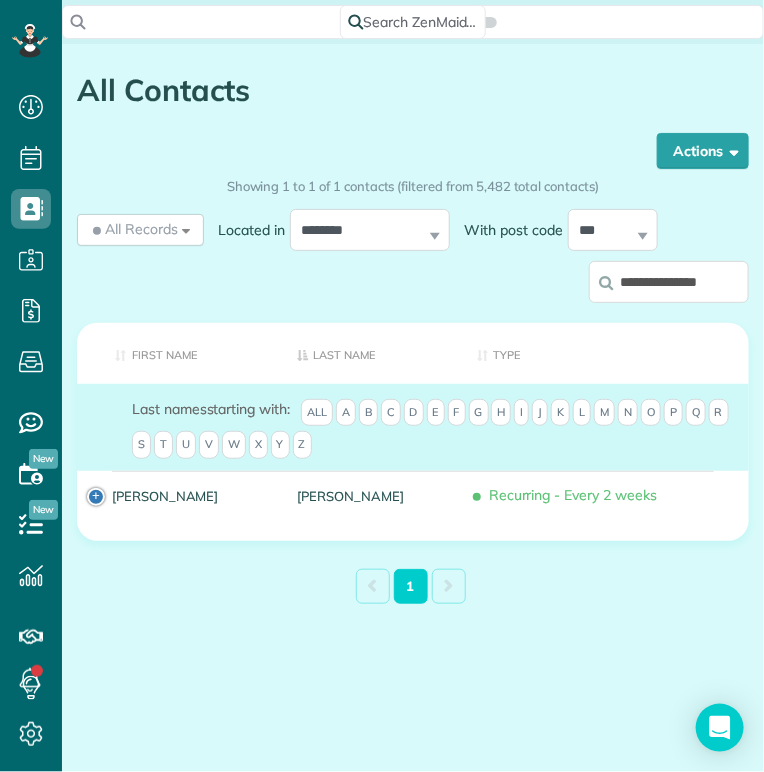 click on "**********" at bounding box center (669, 282) 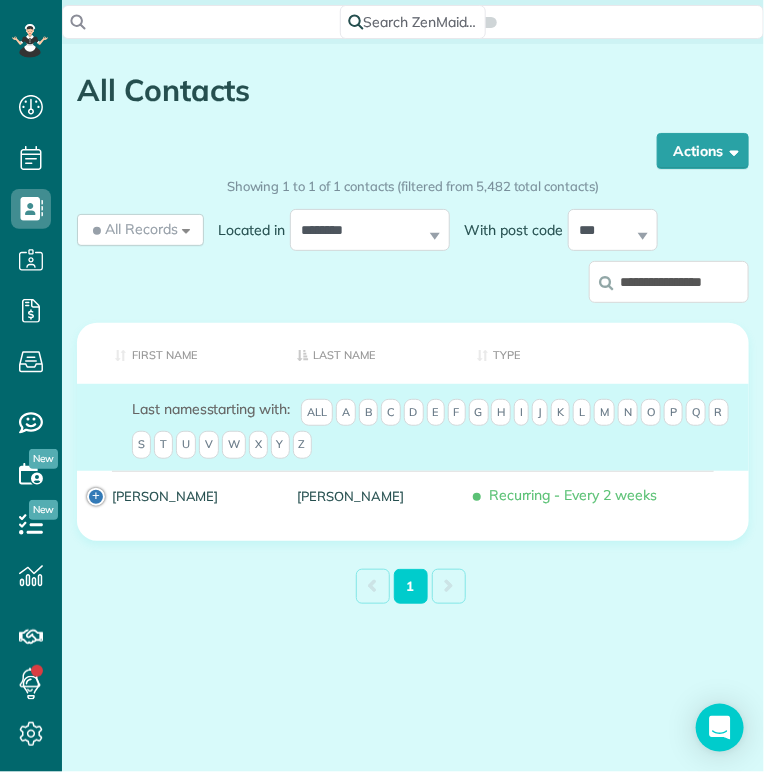 scroll, scrollTop: 0, scrollLeft: 4, axis: horizontal 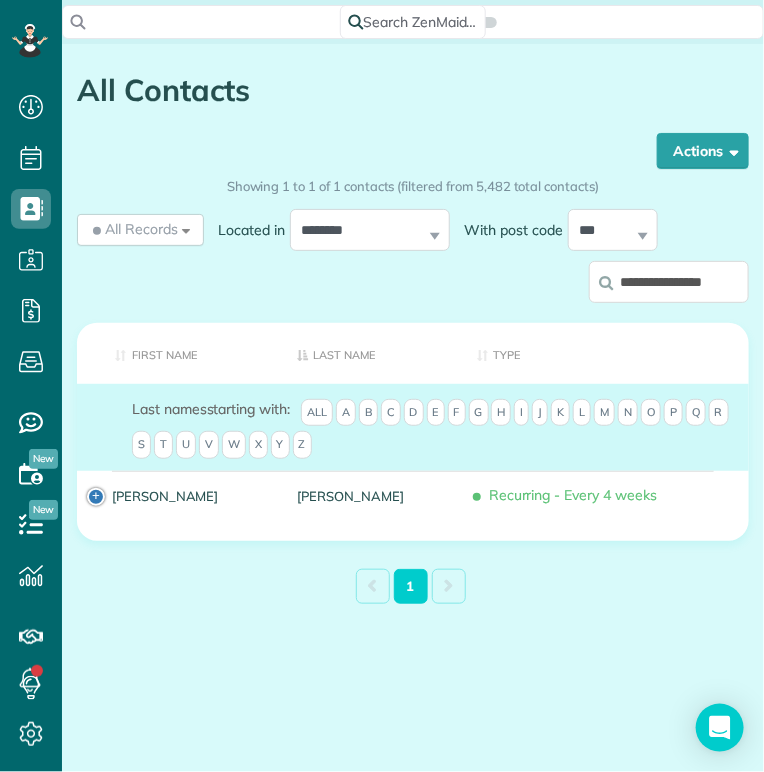 click on "**********" at bounding box center [669, 282] 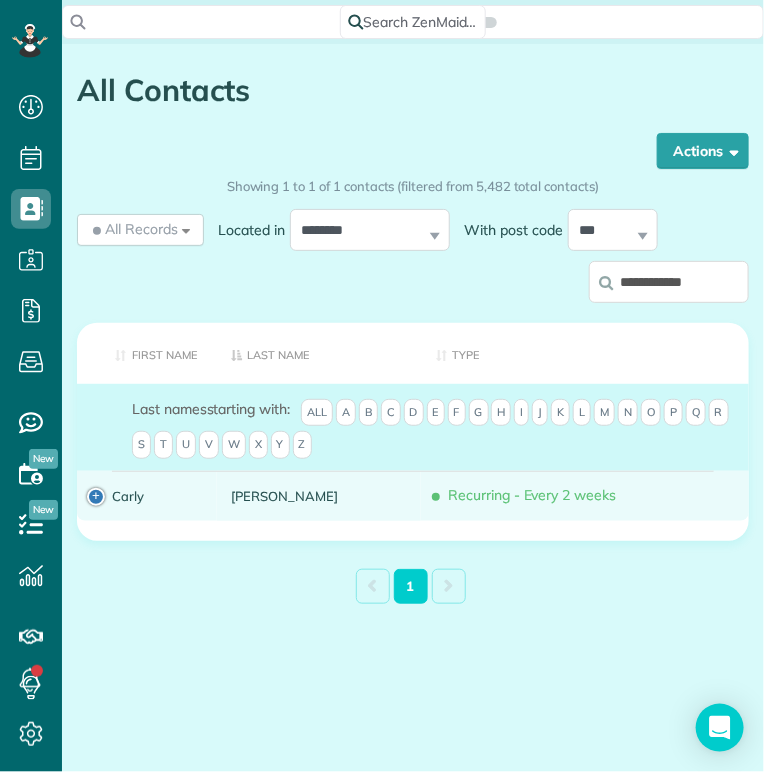 type on "**********" 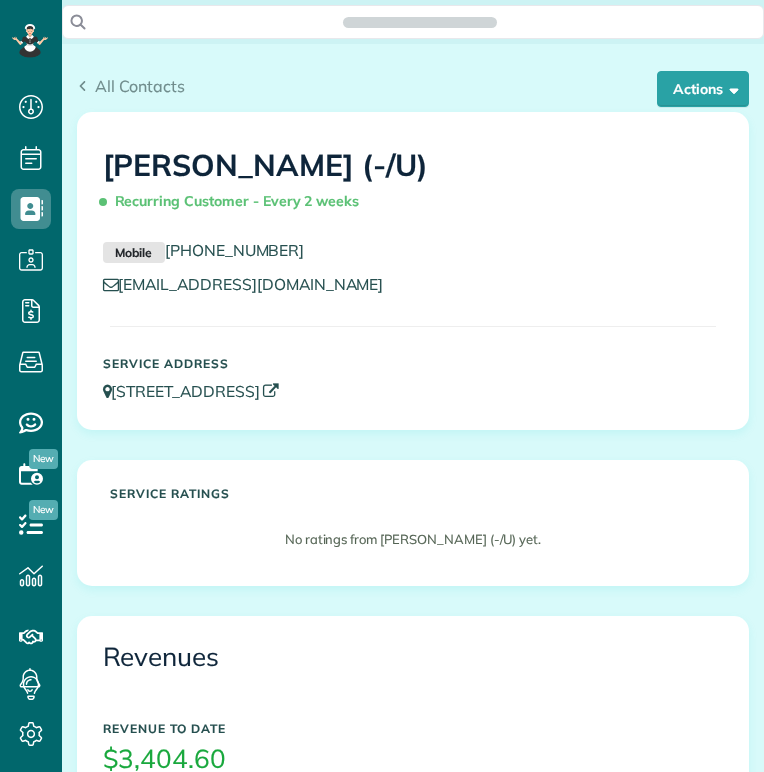scroll, scrollTop: 0, scrollLeft: 0, axis: both 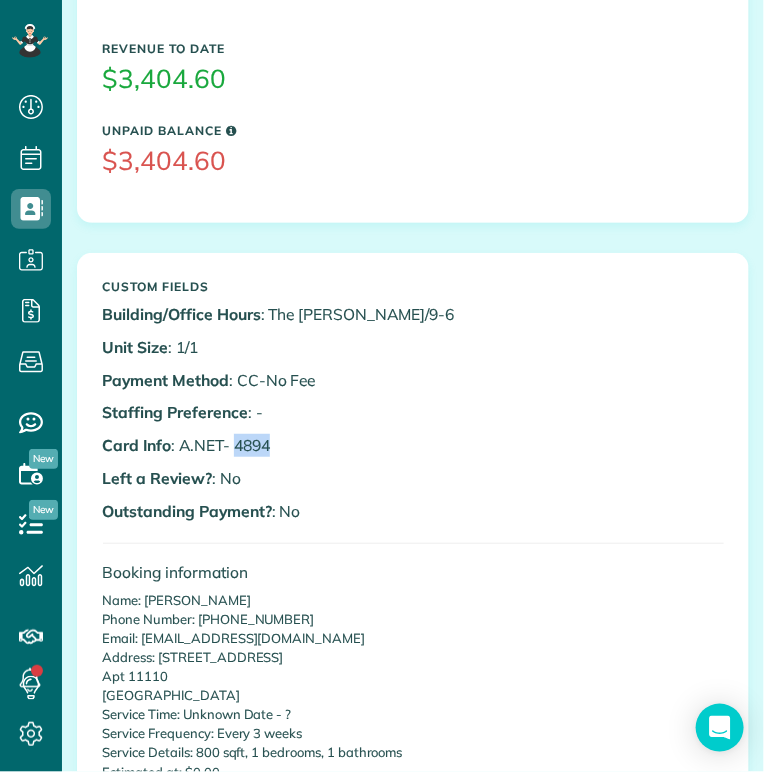 copy on "4894" 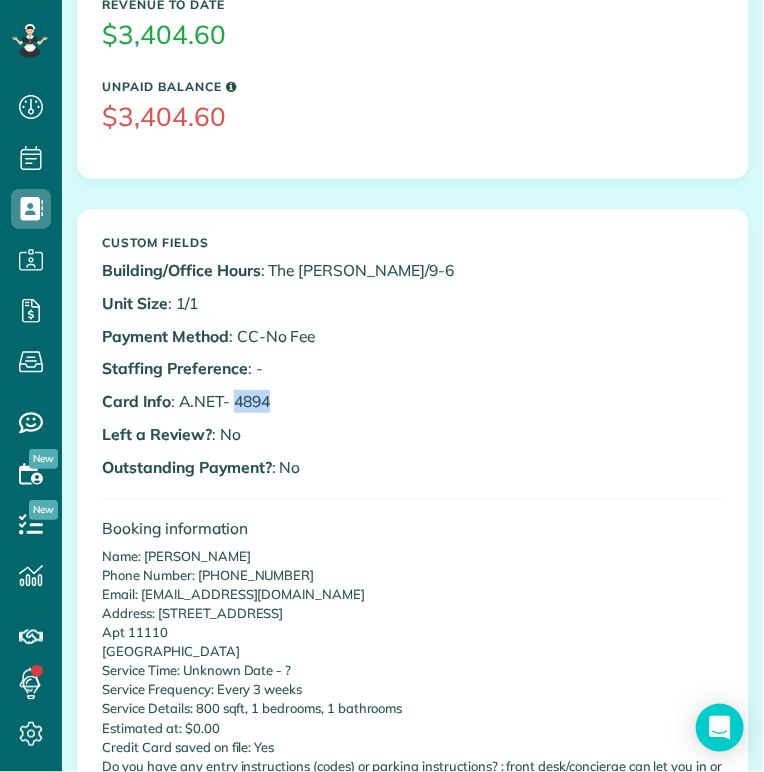 scroll, scrollTop: 751, scrollLeft: 0, axis: vertical 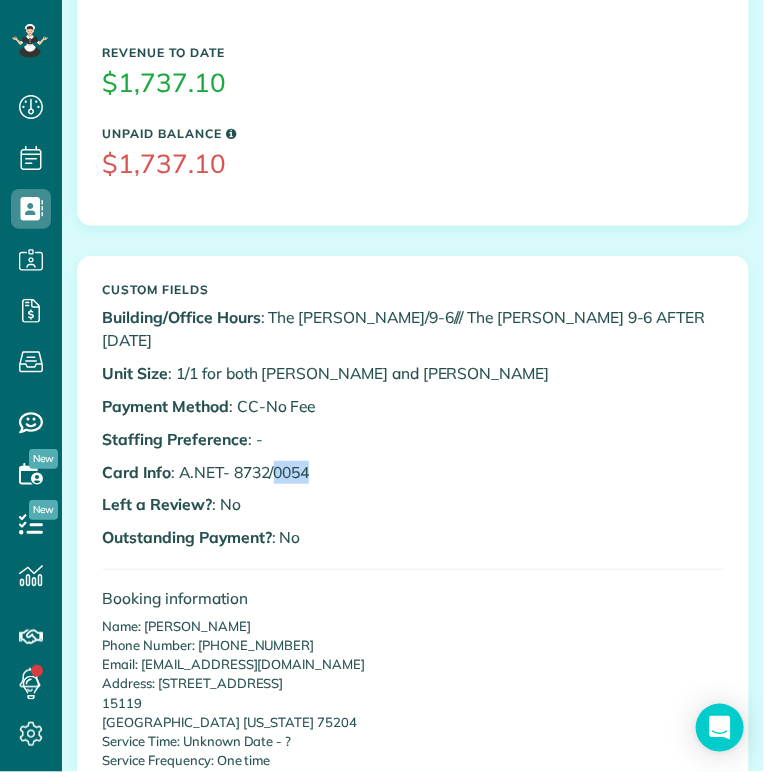 copy on "0054" 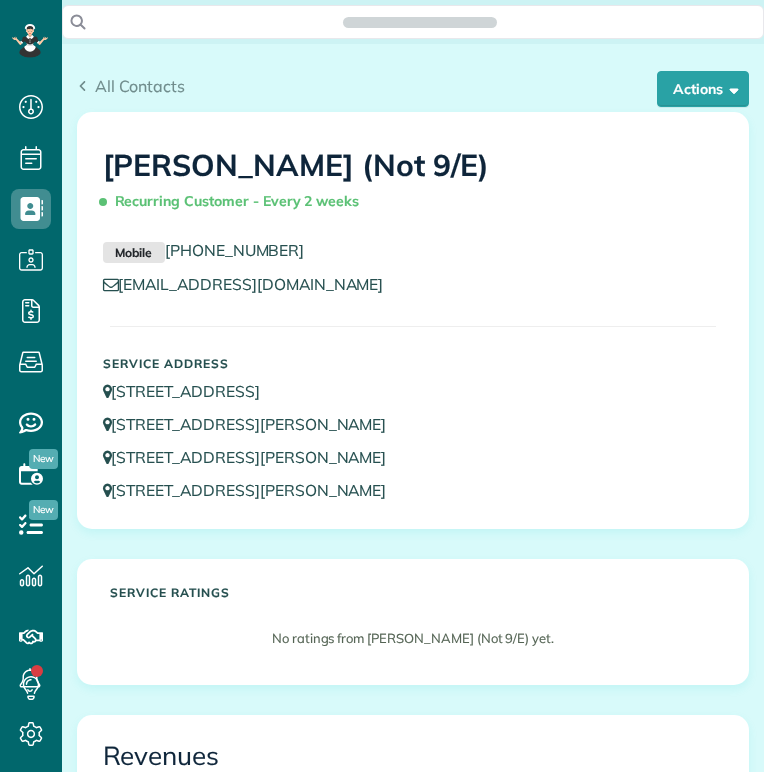 scroll, scrollTop: 0, scrollLeft: 0, axis: both 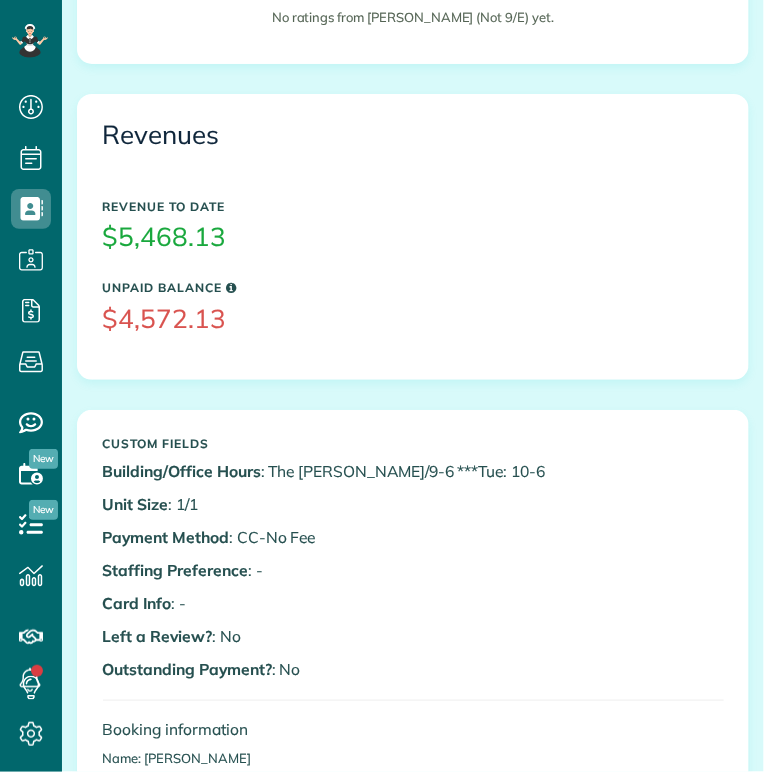click on "Unpaid Balance" at bounding box center [413, 287] 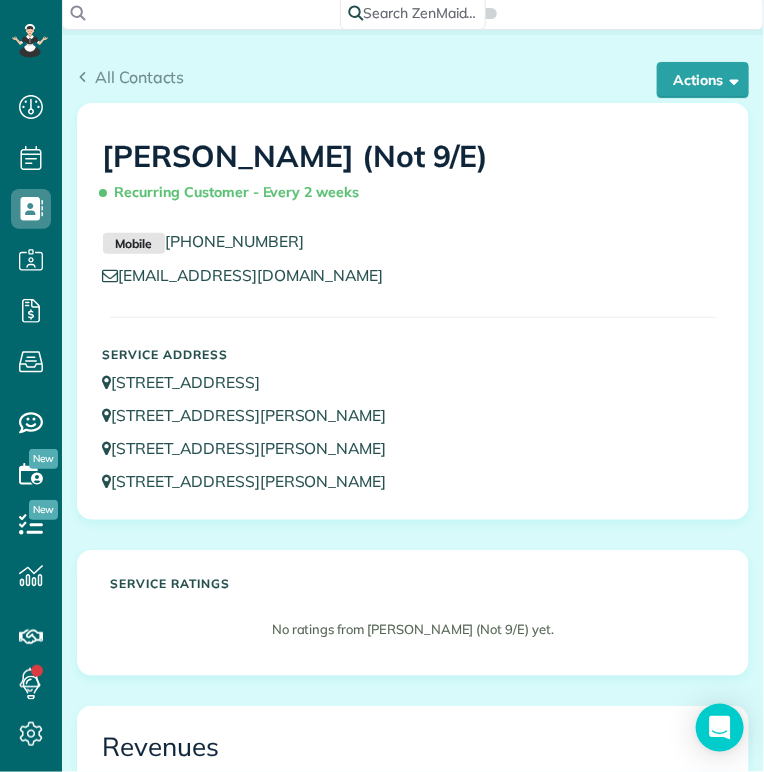 scroll, scrollTop: 0, scrollLeft: 0, axis: both 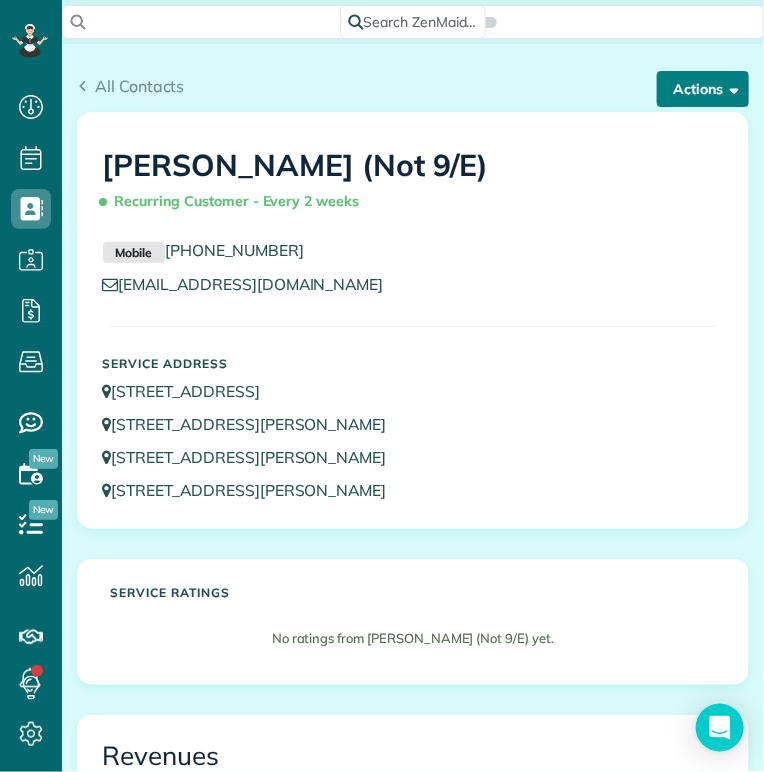 click at bounding box center (730, 88) 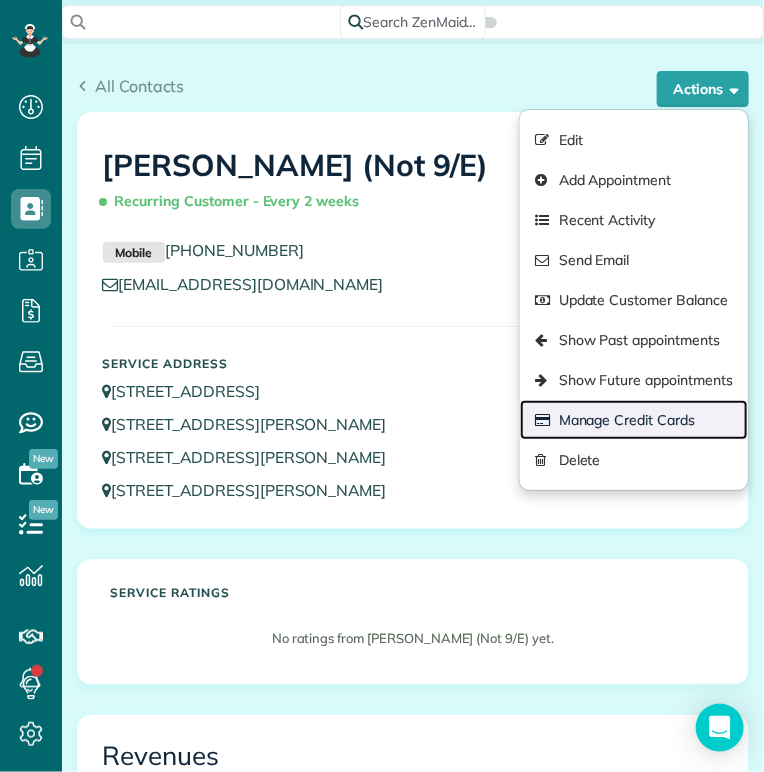 click on "Manage Credit Cards" at bounding box center [634, 420] 